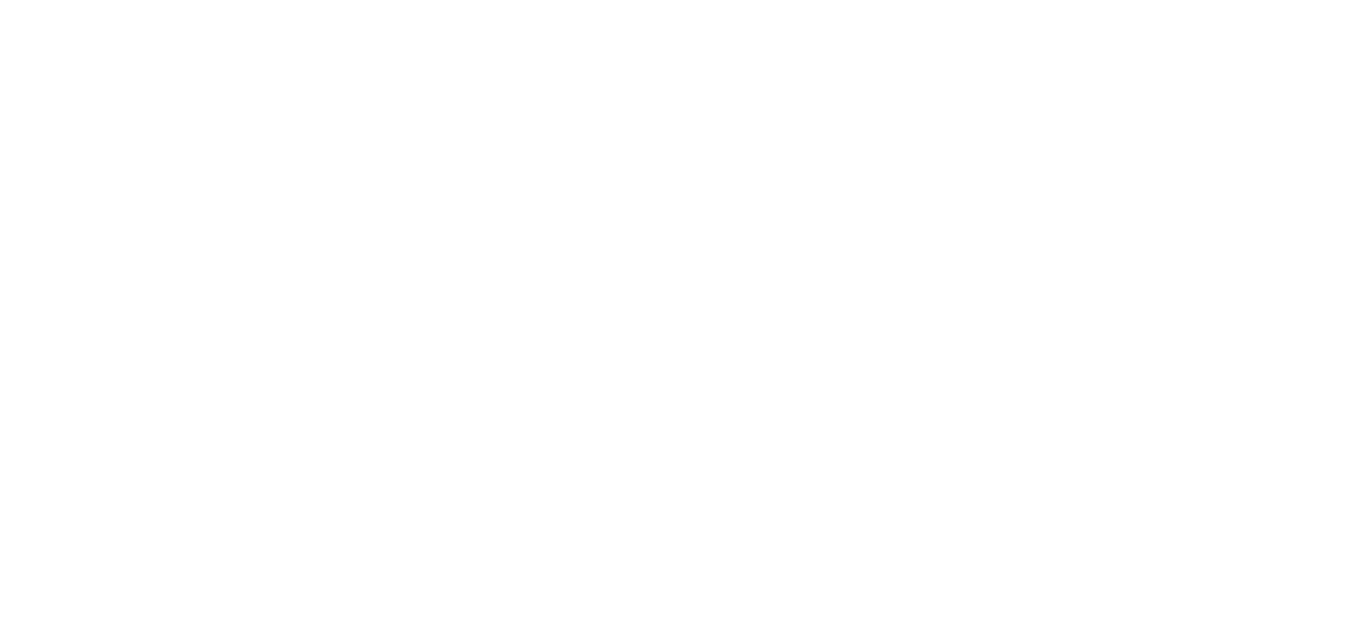 scroll, scrollTop: 0, scrollLeft: 0, axis: both 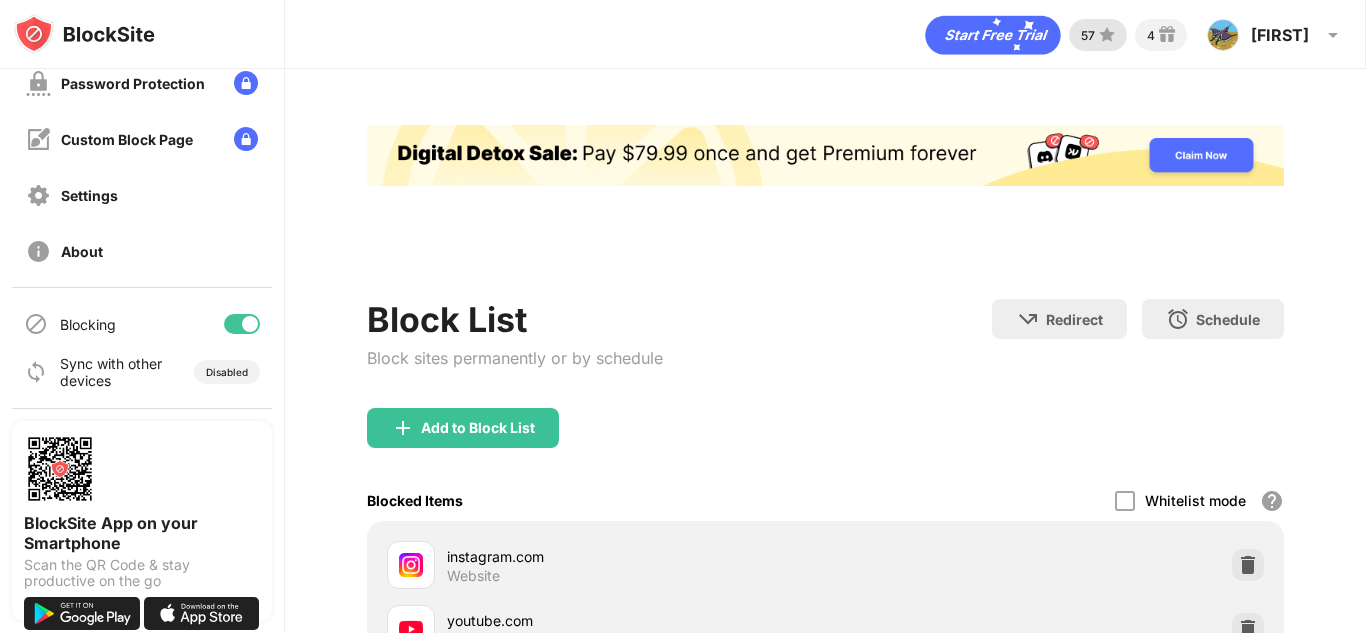 click at bounding box center (1107, 35) 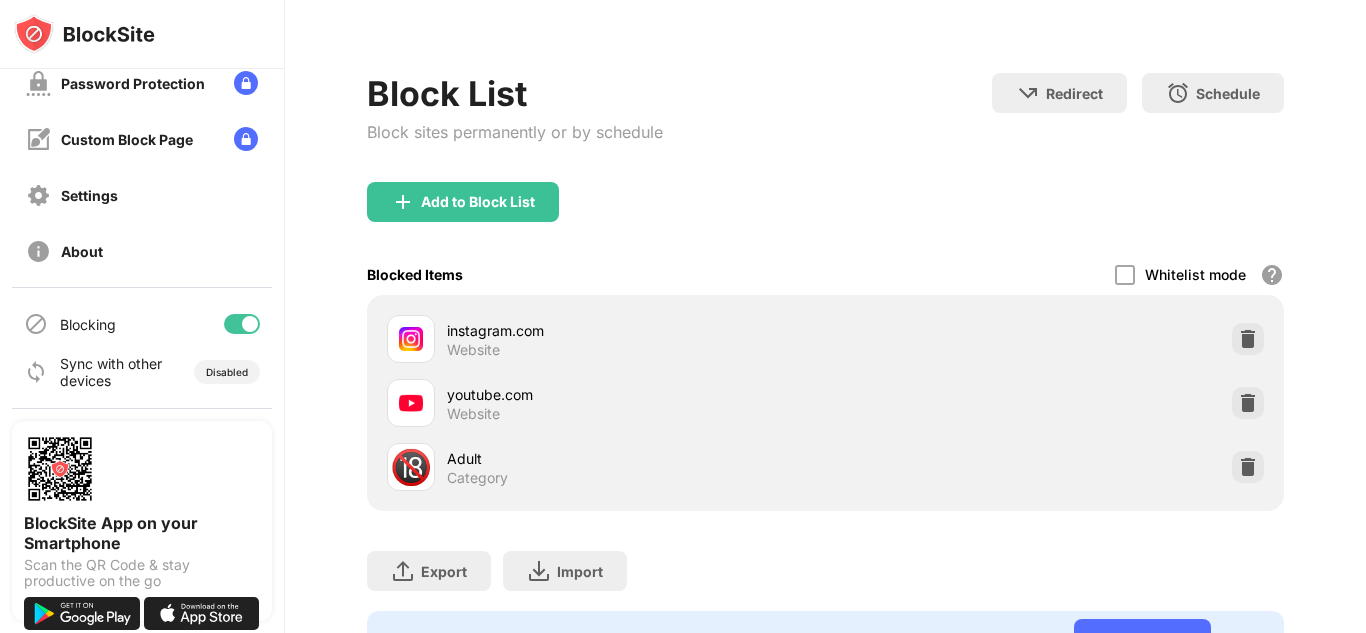 scroll, scrollTop: 300, scrollLeft: 0, axis: vertical 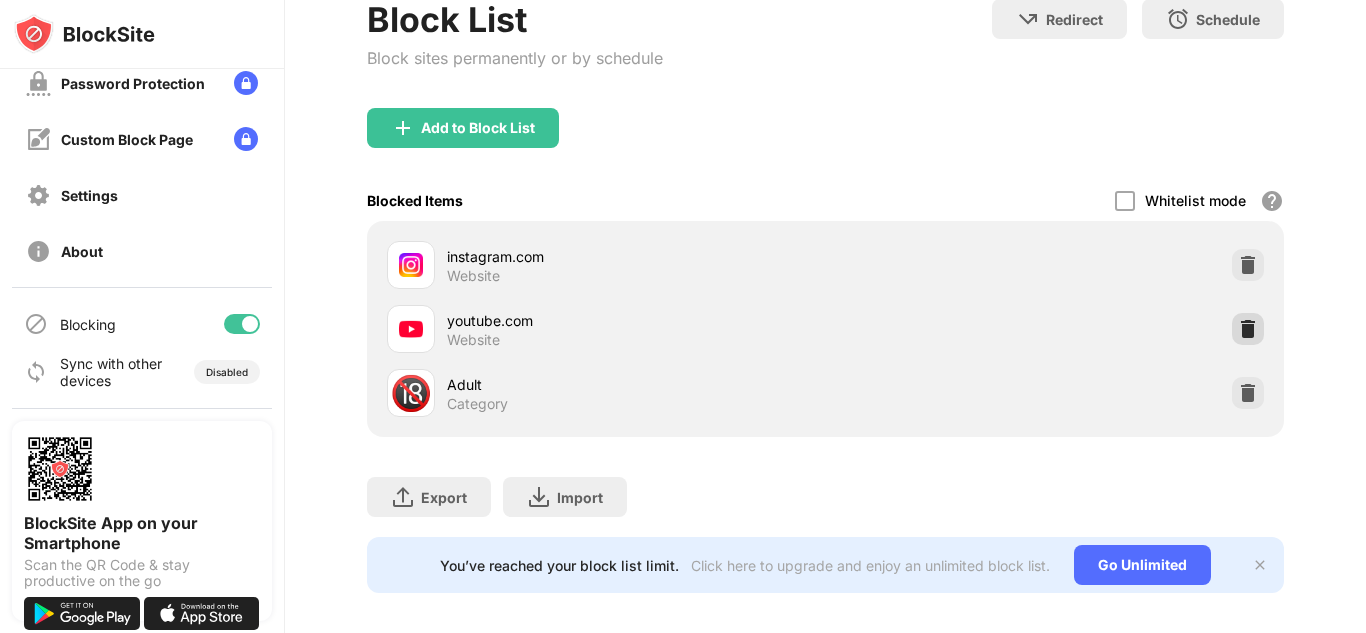 click at bounding box center (1248, 329) 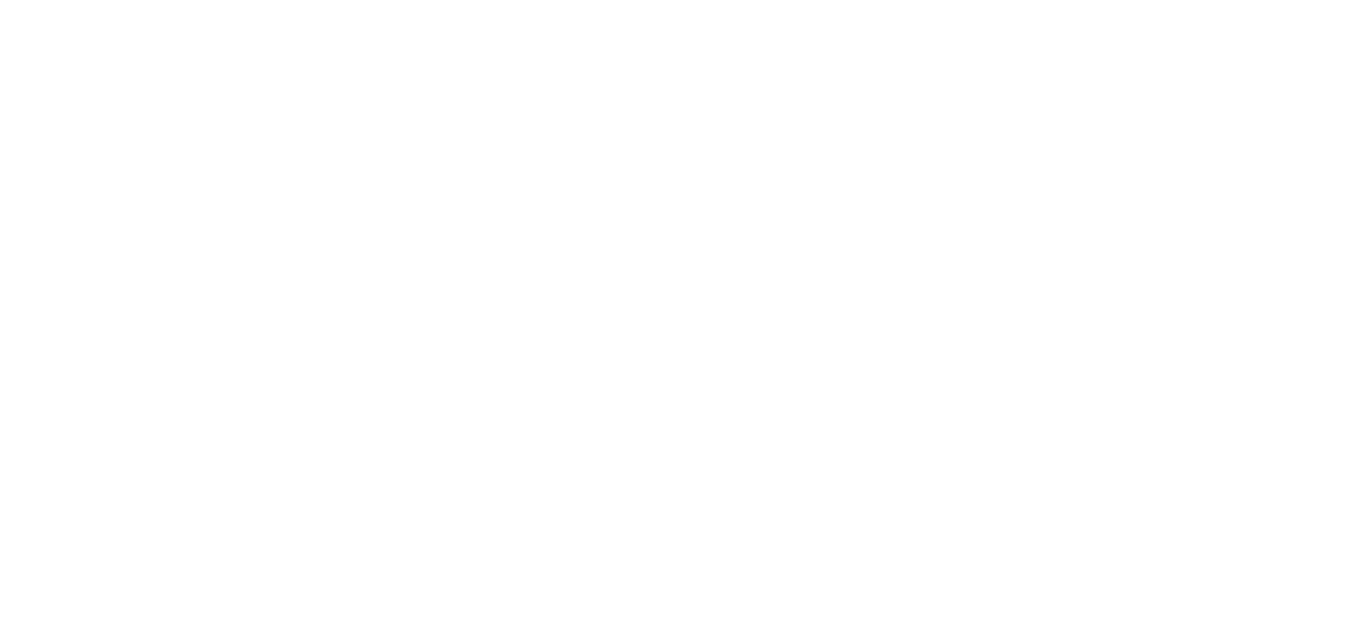 scroll, scrollTop: 0, scrollLeft: 0, axis: both 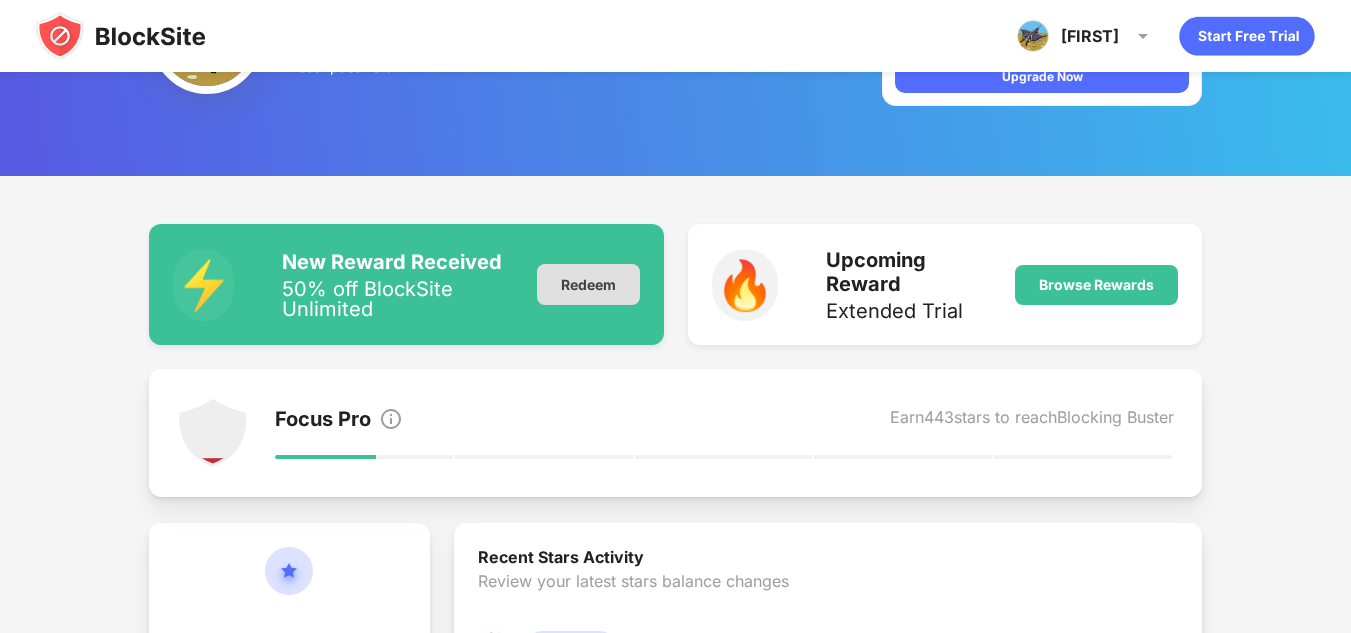 click on "Redeem" at bounding box center [588, 284] 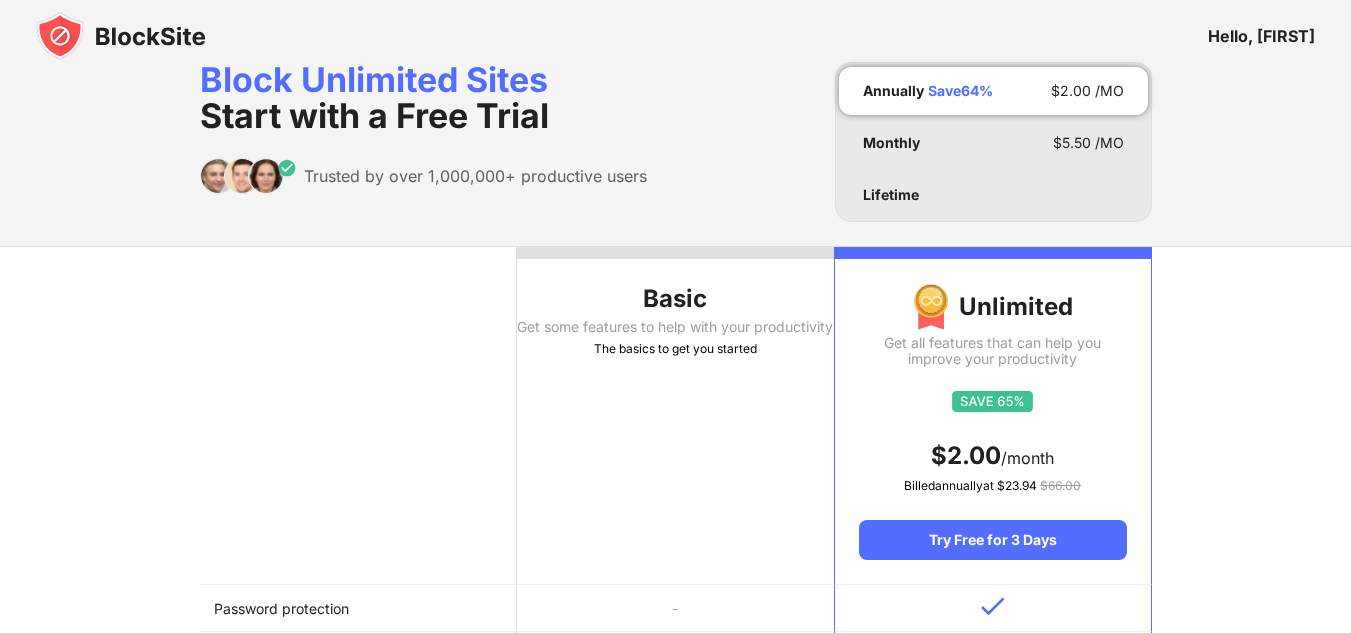 scroll, scrollTop: 0, scrollLeft: 0, axis: both 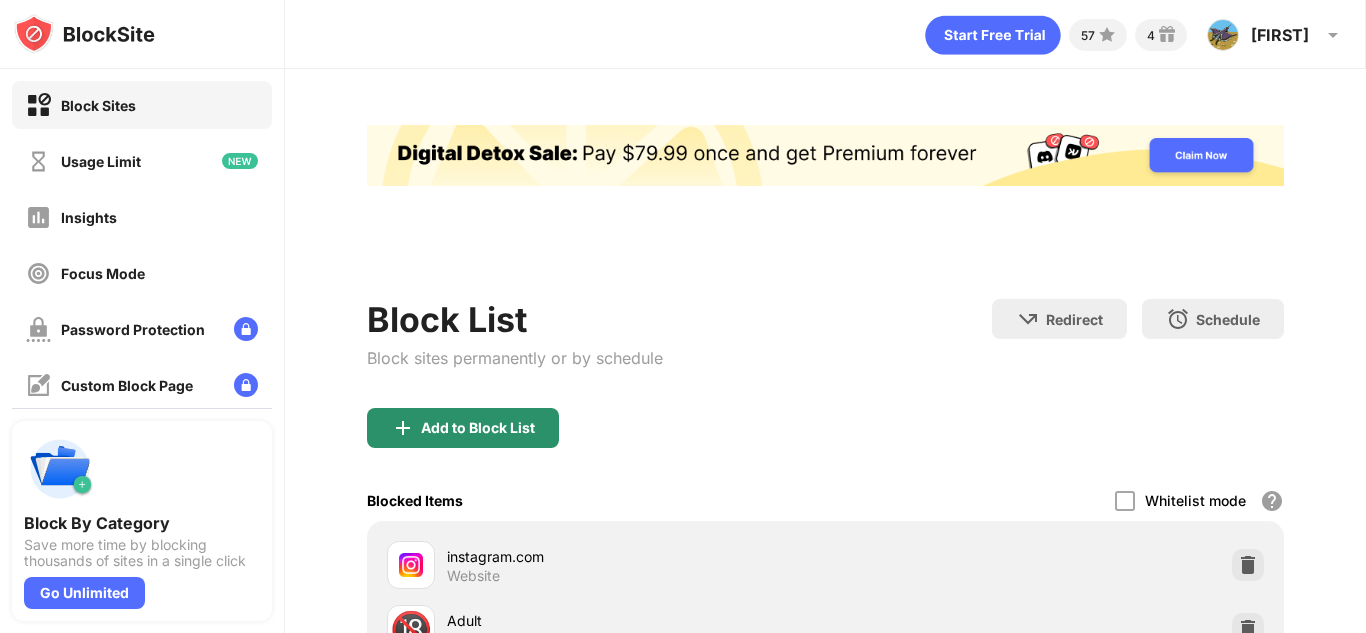 click on "Add to Block List" at bounding box center [463, 428] 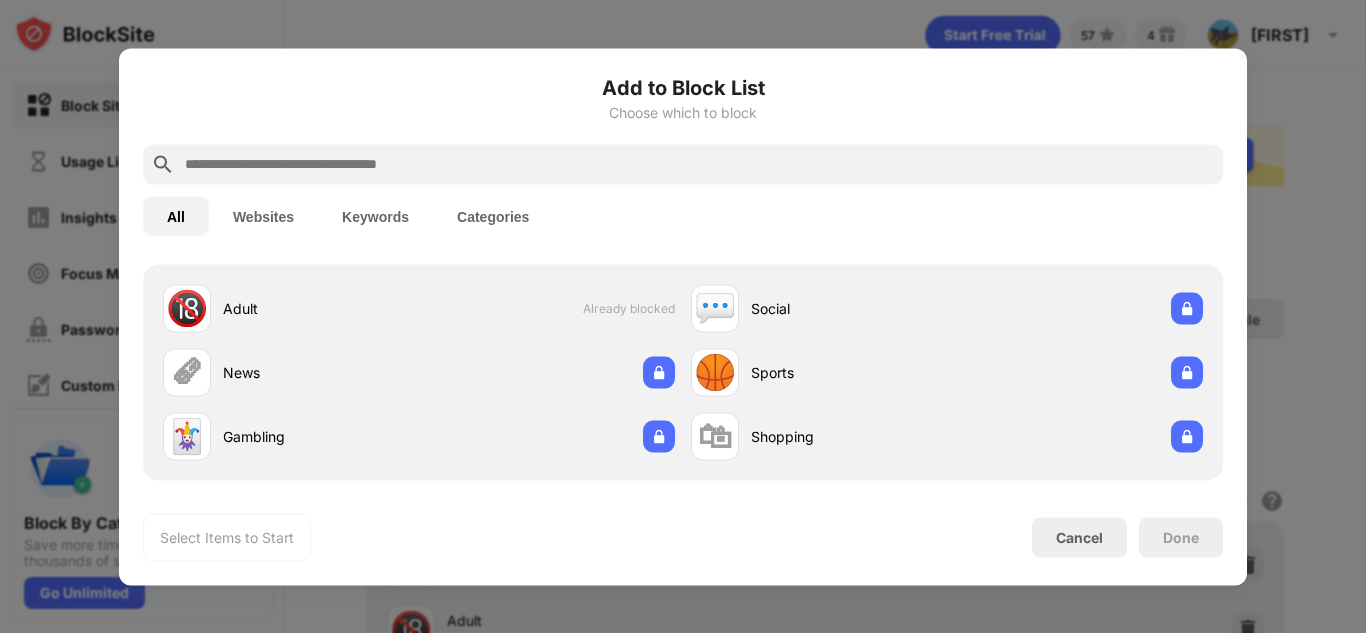 scroll, scrollTop: 200, scrollLeft: 0, axis: vertical 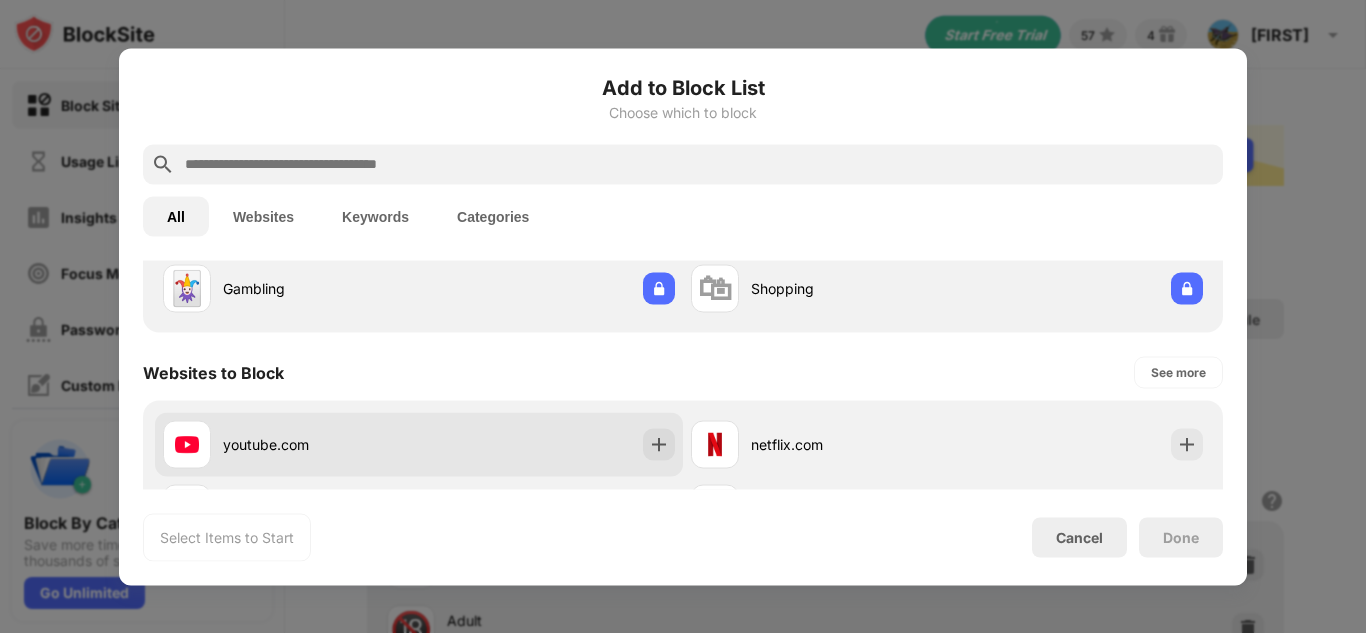 click on "youtube.com" at bounding box center (419, 444) 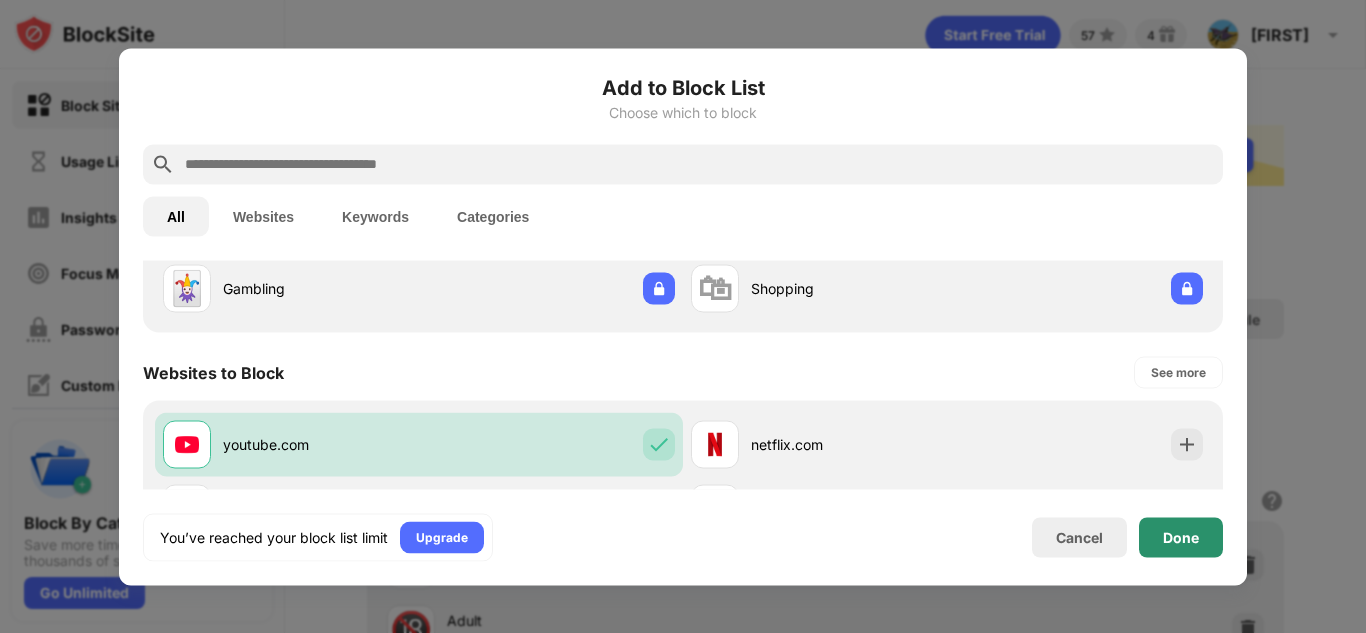 click on "Done" at bounding box center (1181, 537) 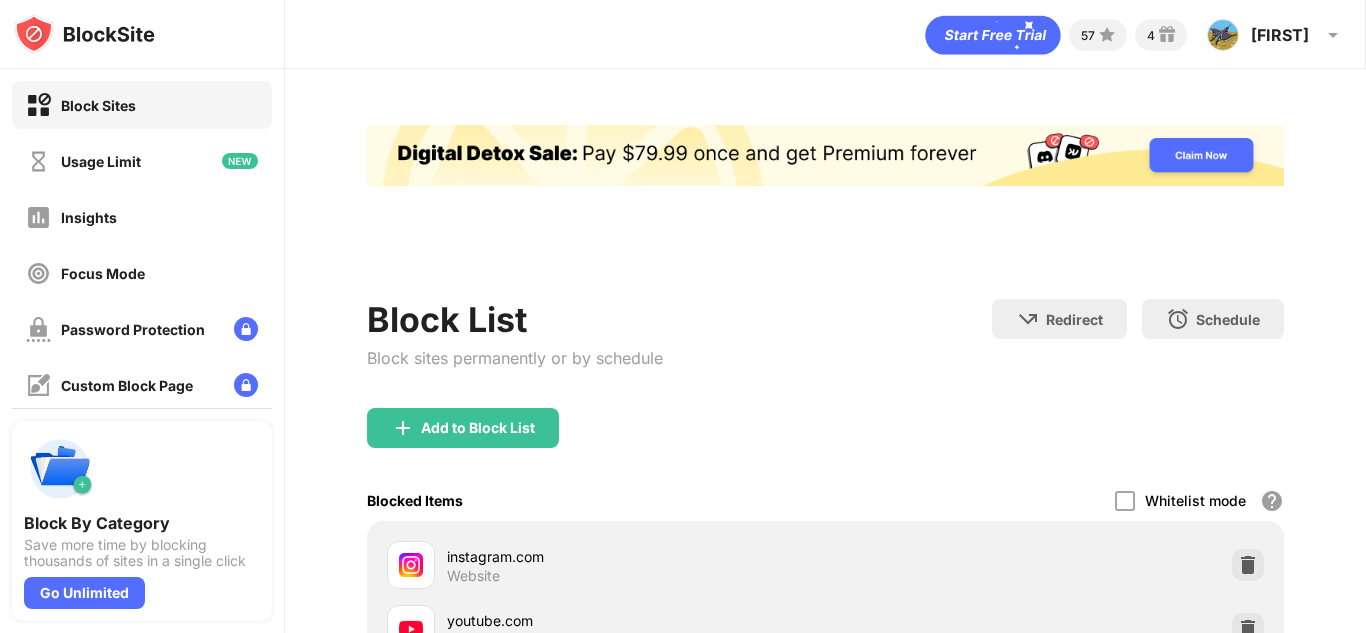 click 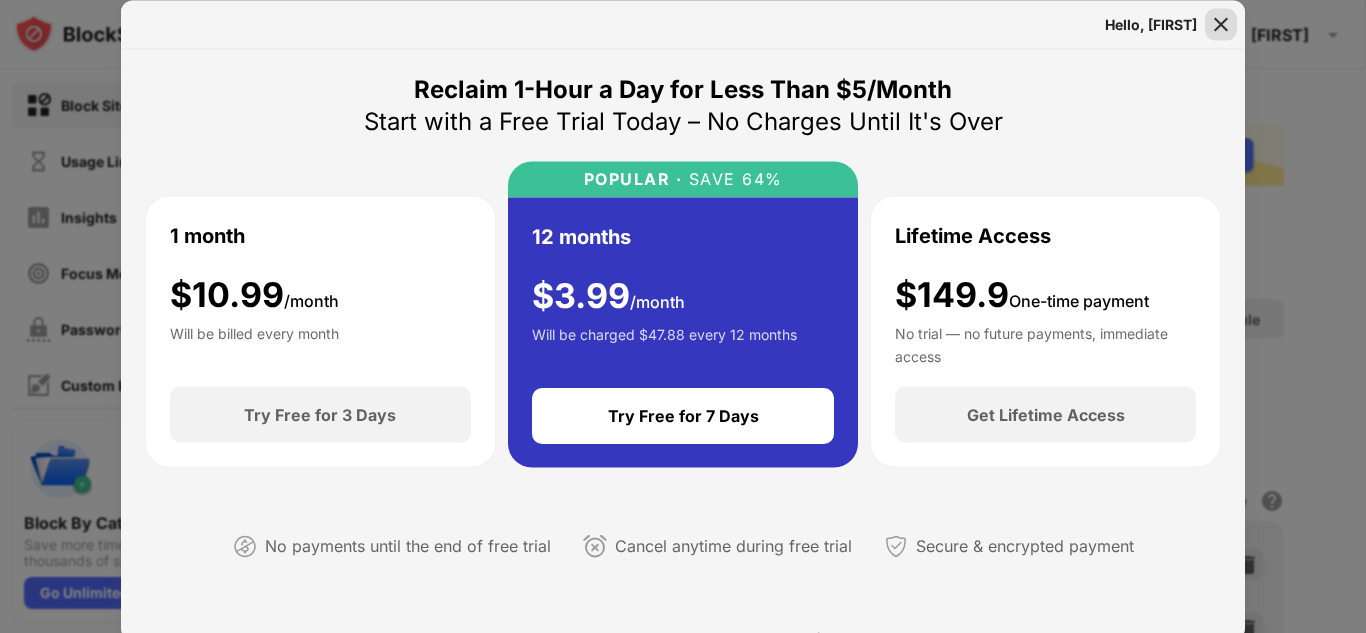 click at bounding box center [1221, 24] 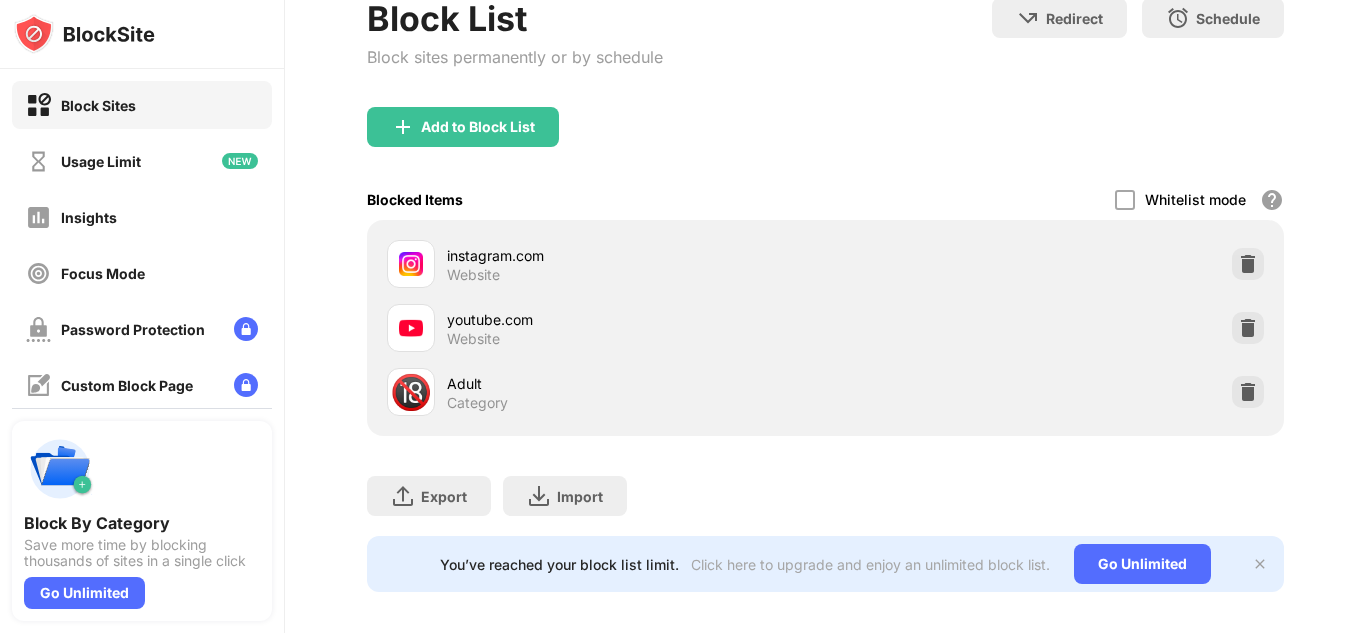 scroll, scrollTop: 331, scrollLeft: 0, axis: vertical 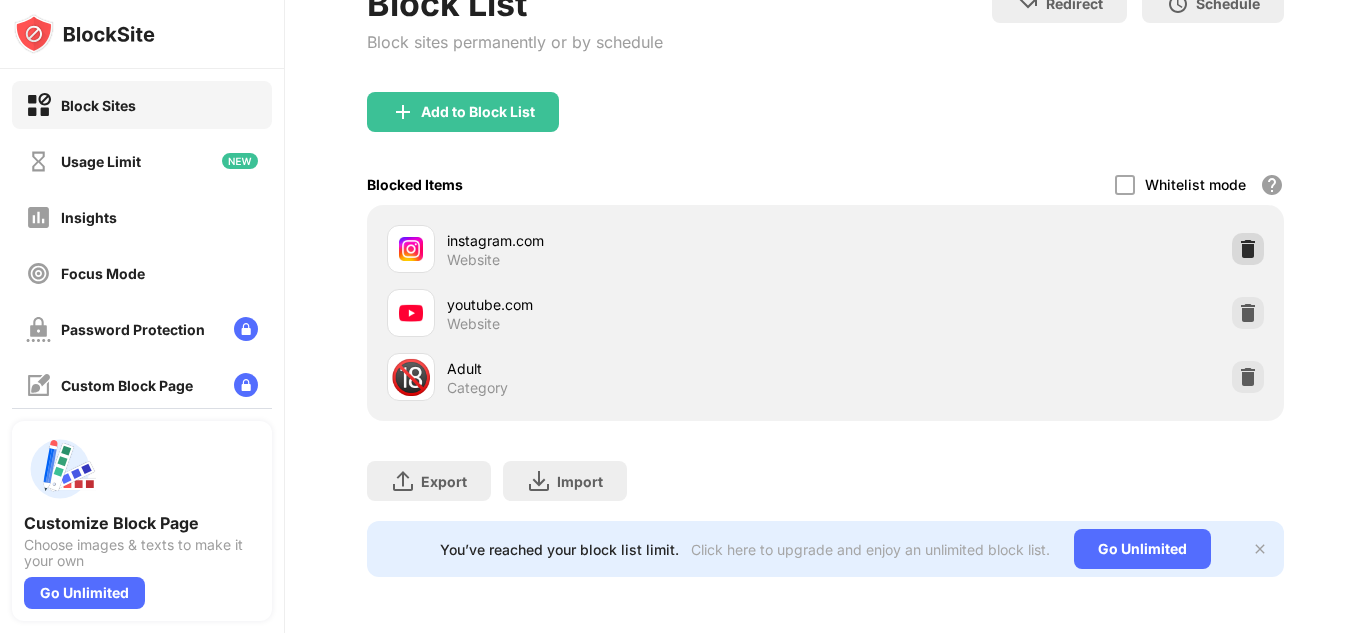 click at bounding box center [1248, 249] 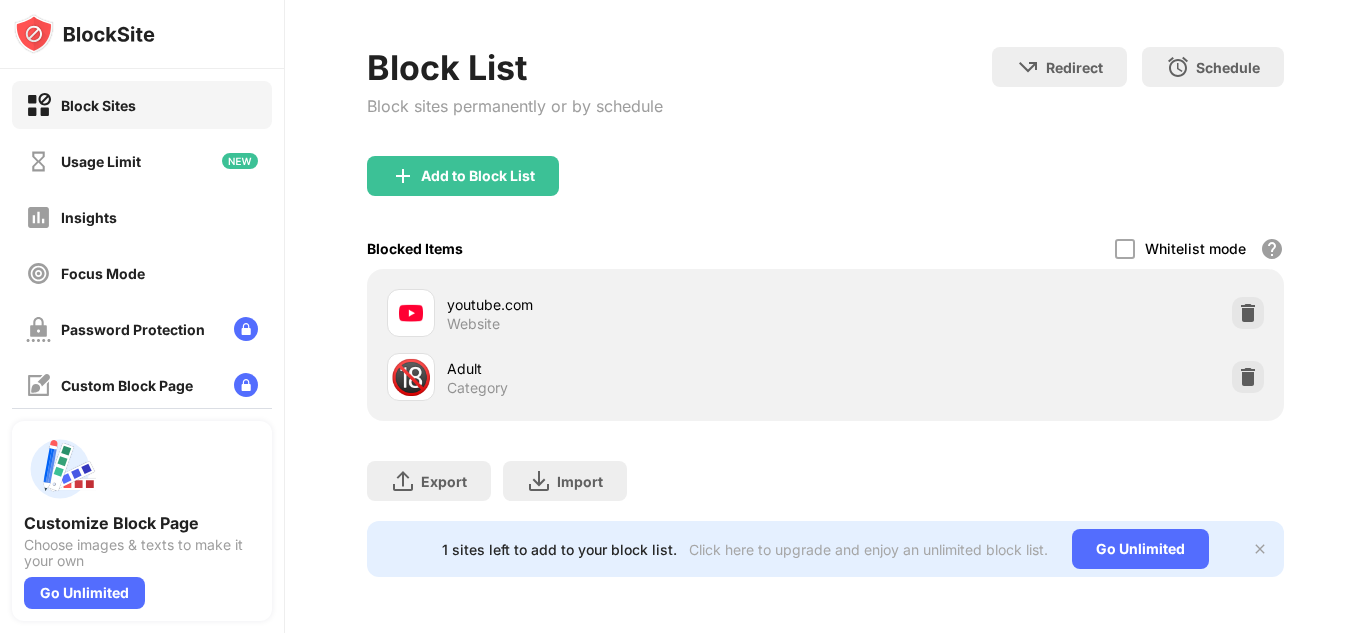 scroll, scrollTop: 267, scrollLeft: 0, axis: vertical 